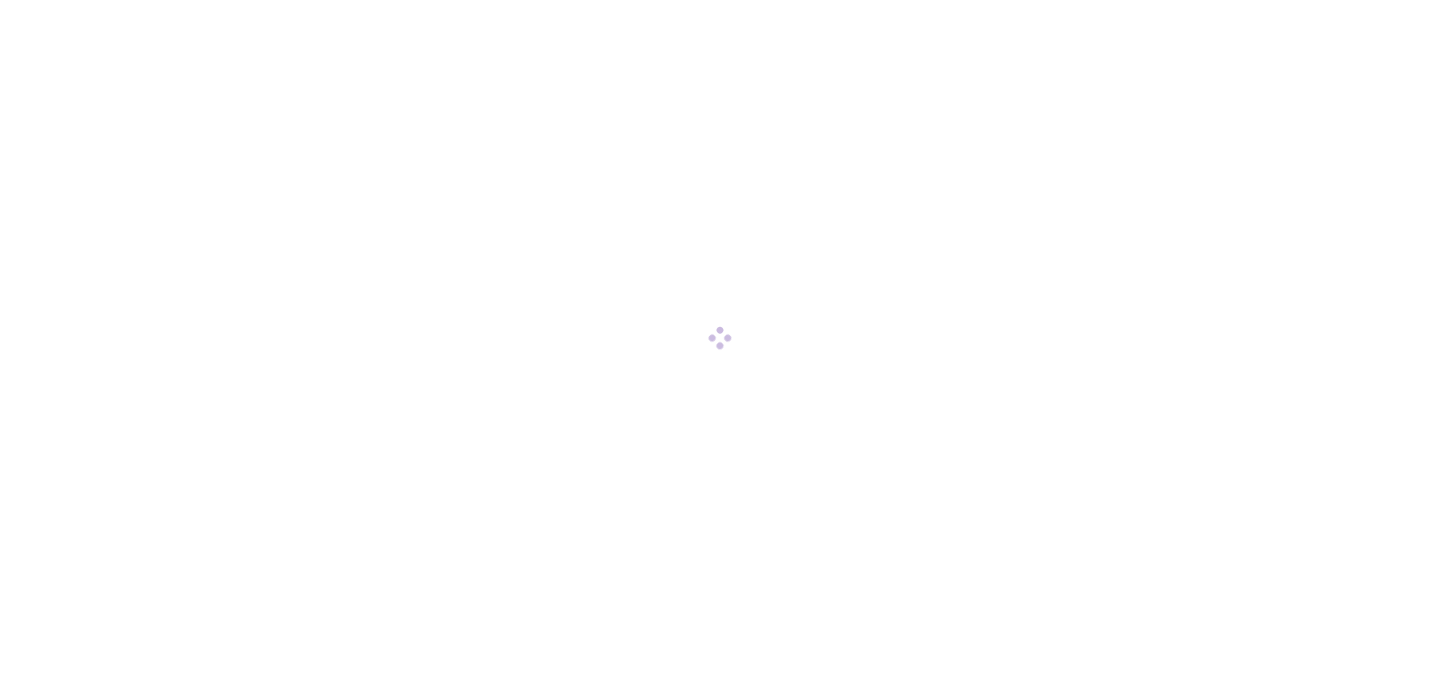 scroll, scrollTop: 0, scrollLeft: 0, axis: both 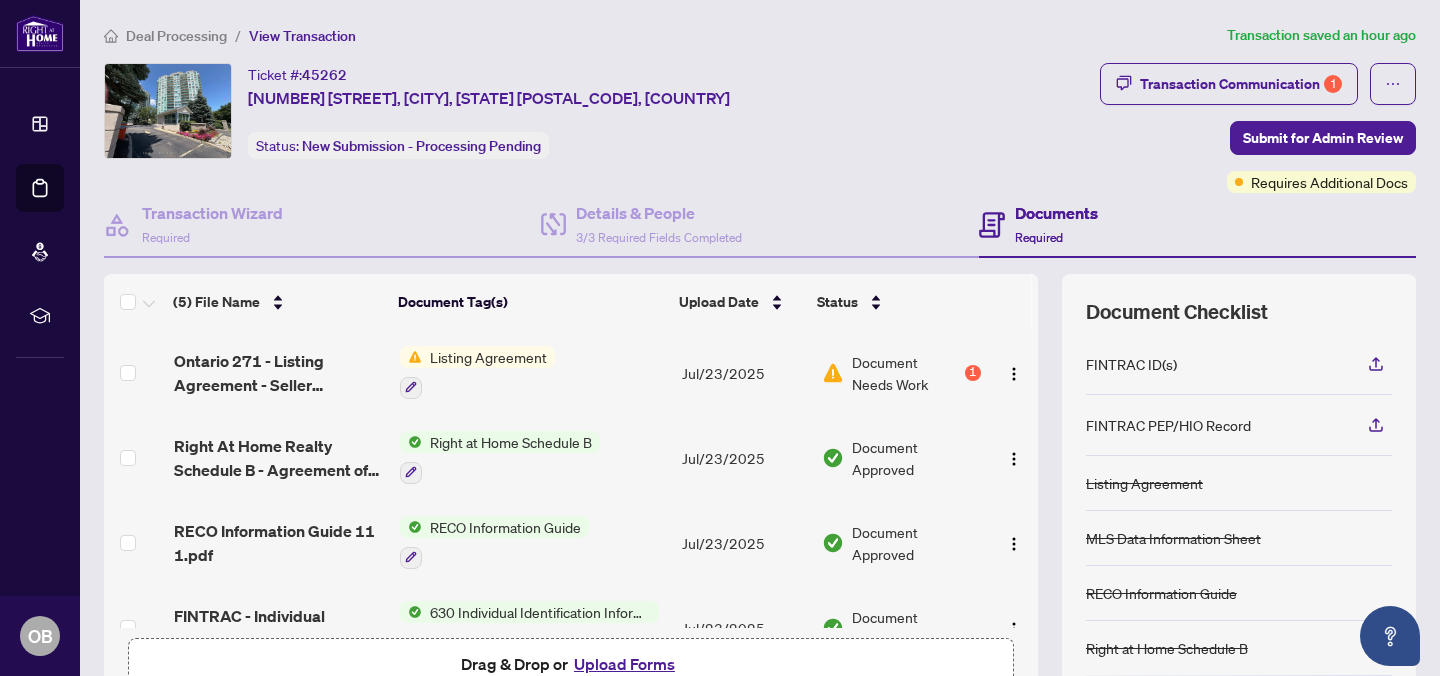 click on "1" at bounding box center [973, 373] 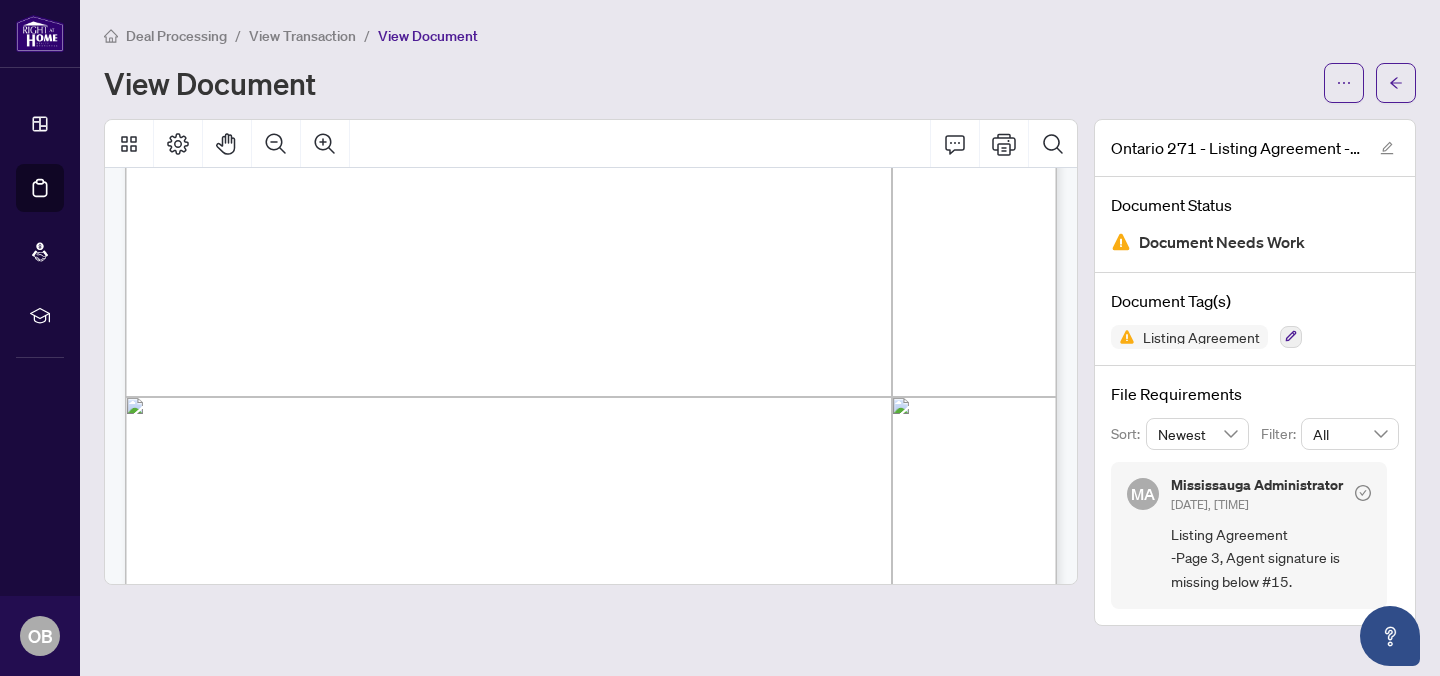 scroll, scrollTop: 3029, scrollLeft: 0, axis: vertical 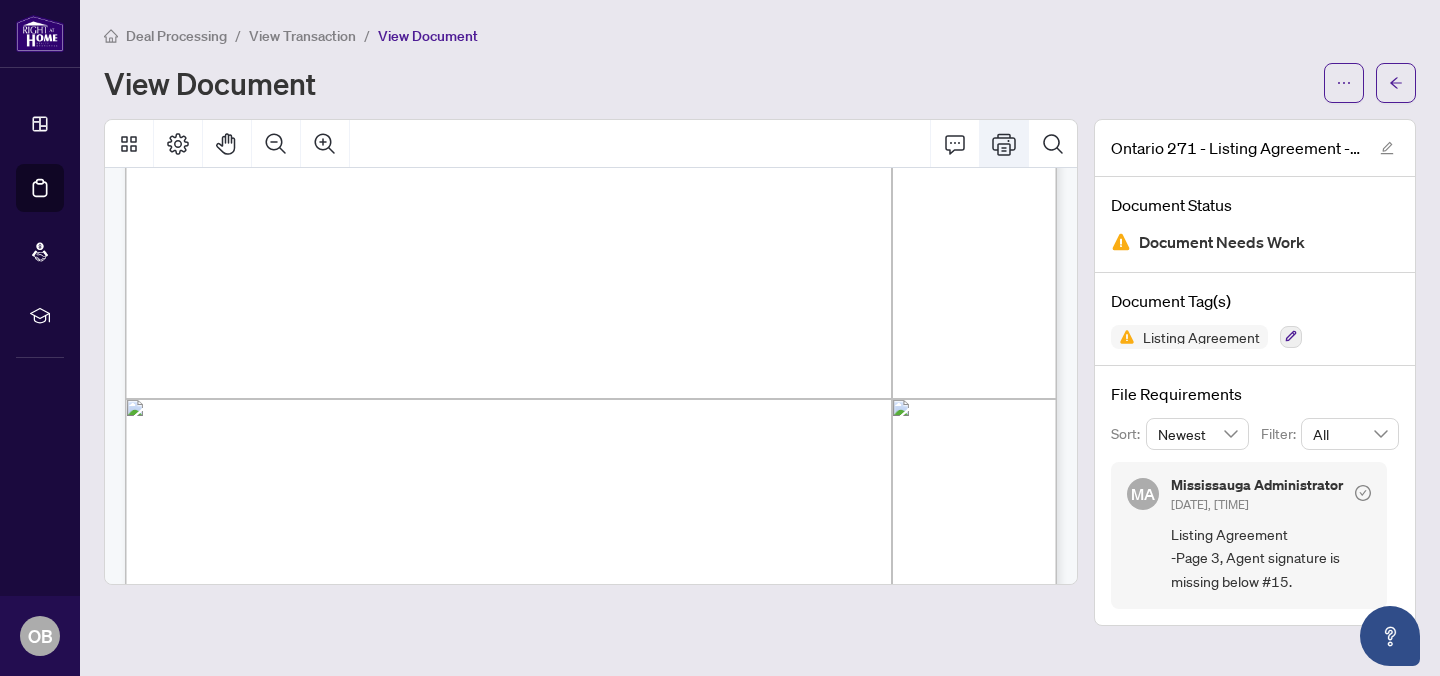 click 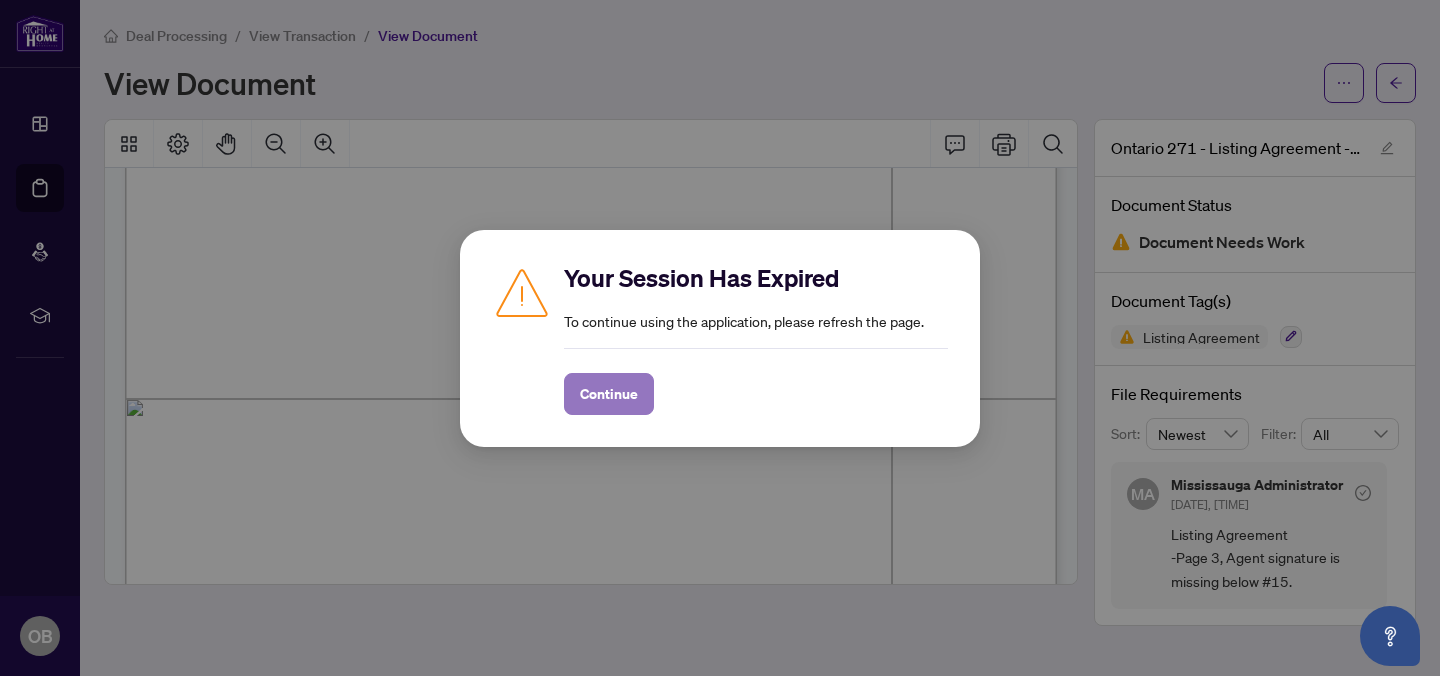 click on "Continue" at bounding box center (609, 394) 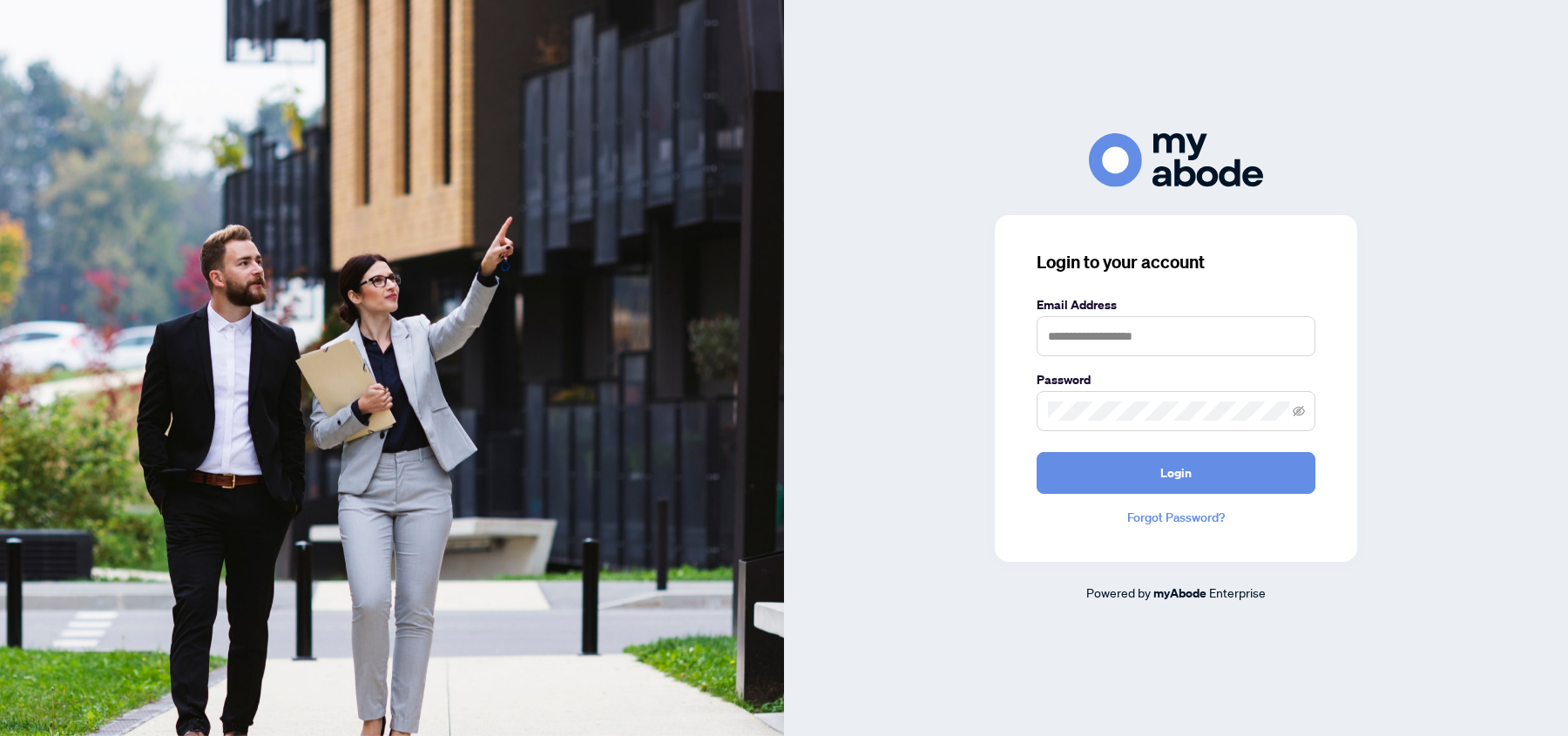 scroll, scrollTop: 0, scrollLeft: 0, axis: both 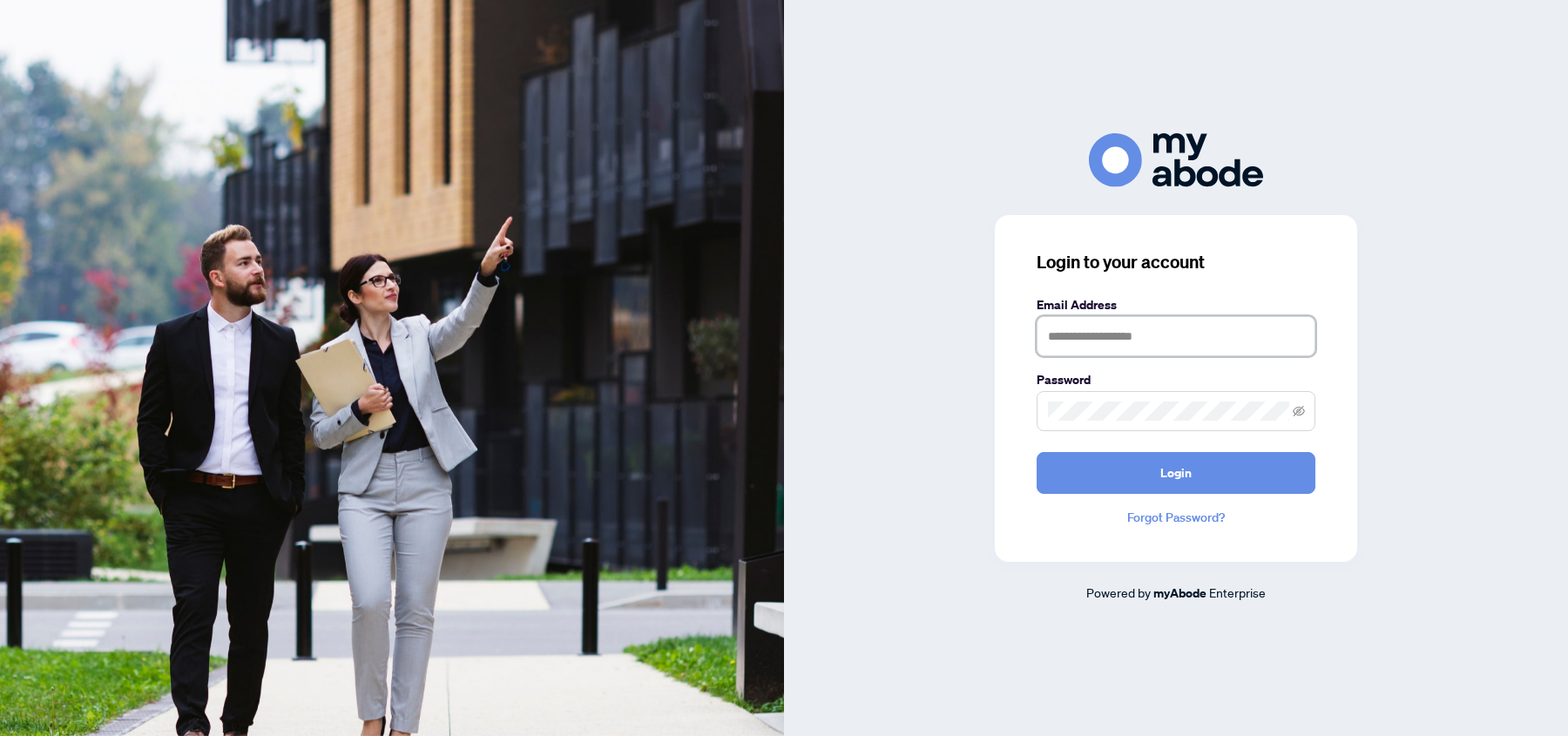 click at bounding box center (1176, 336) 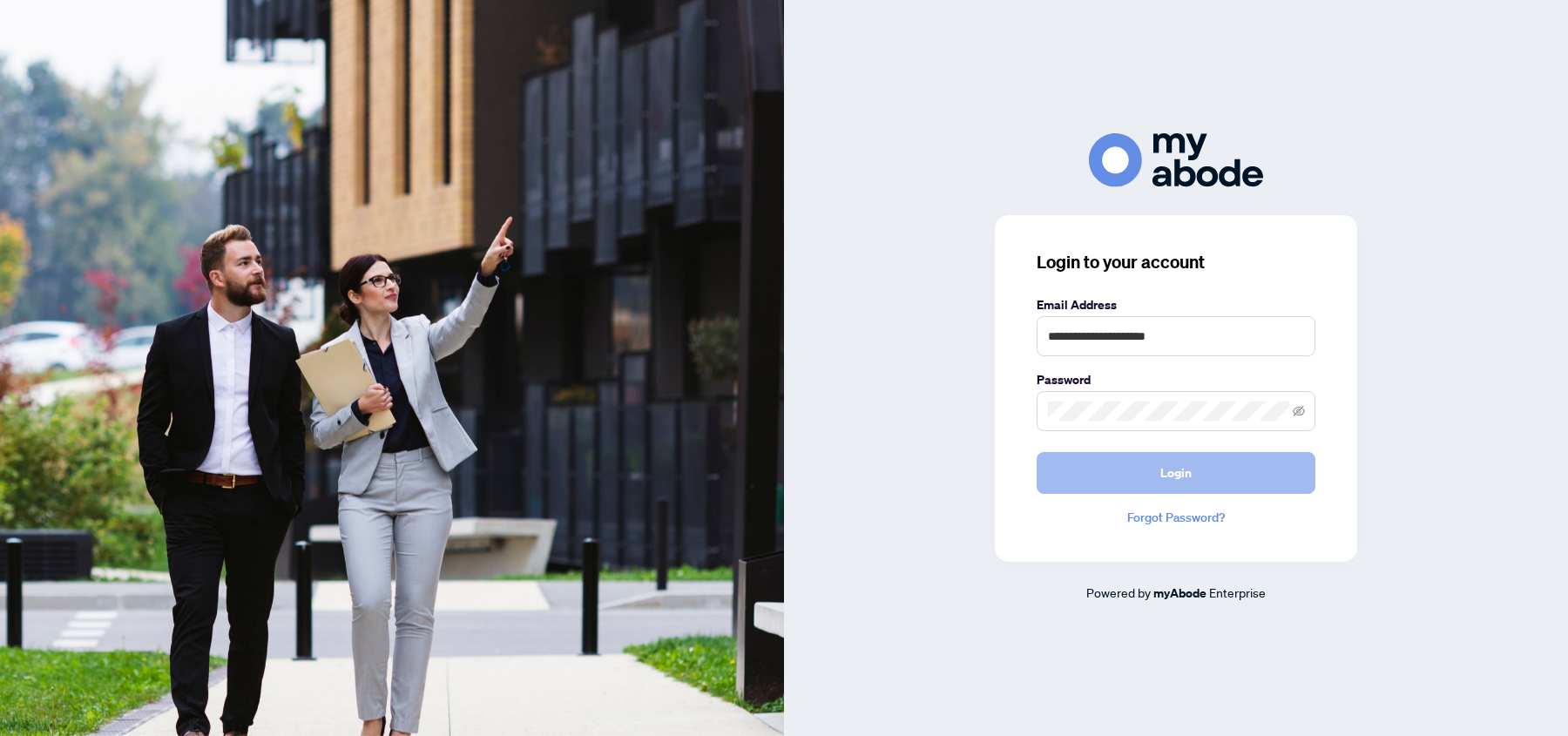 click on "Login" at bounding box center (1176, 473) 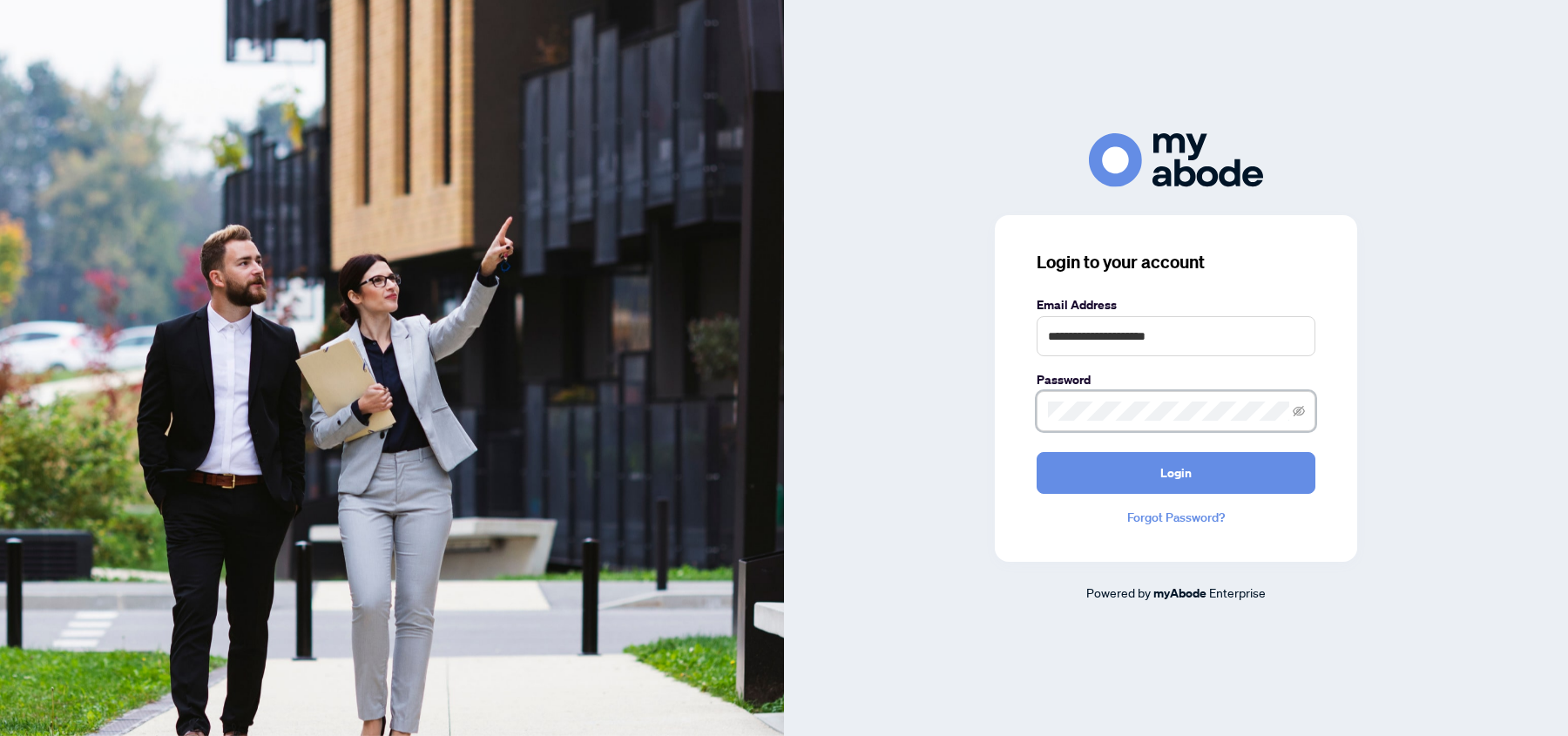 click on "**********" at bounding box center [1176, 368] 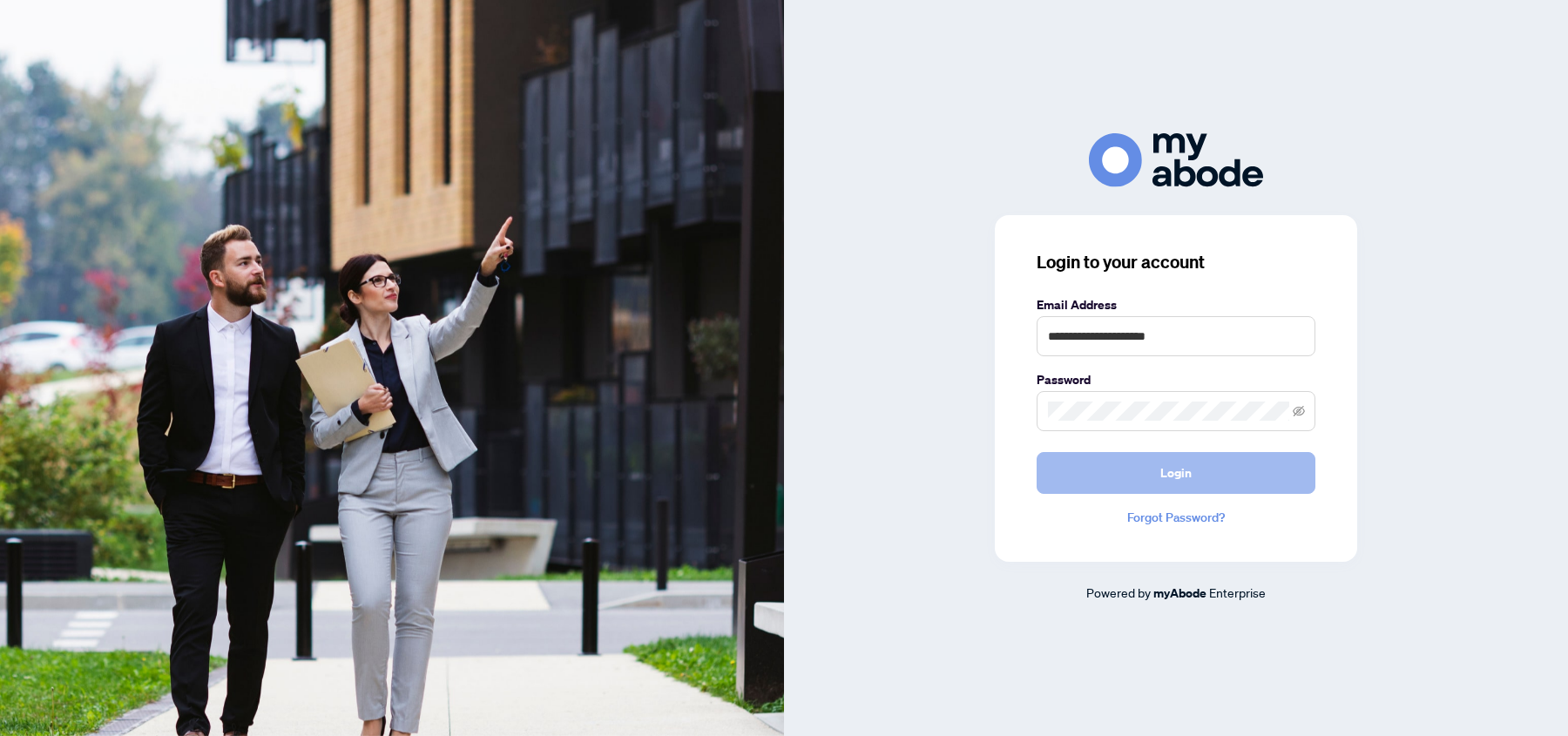 click on "Login" at bounding box center [1176, 473] 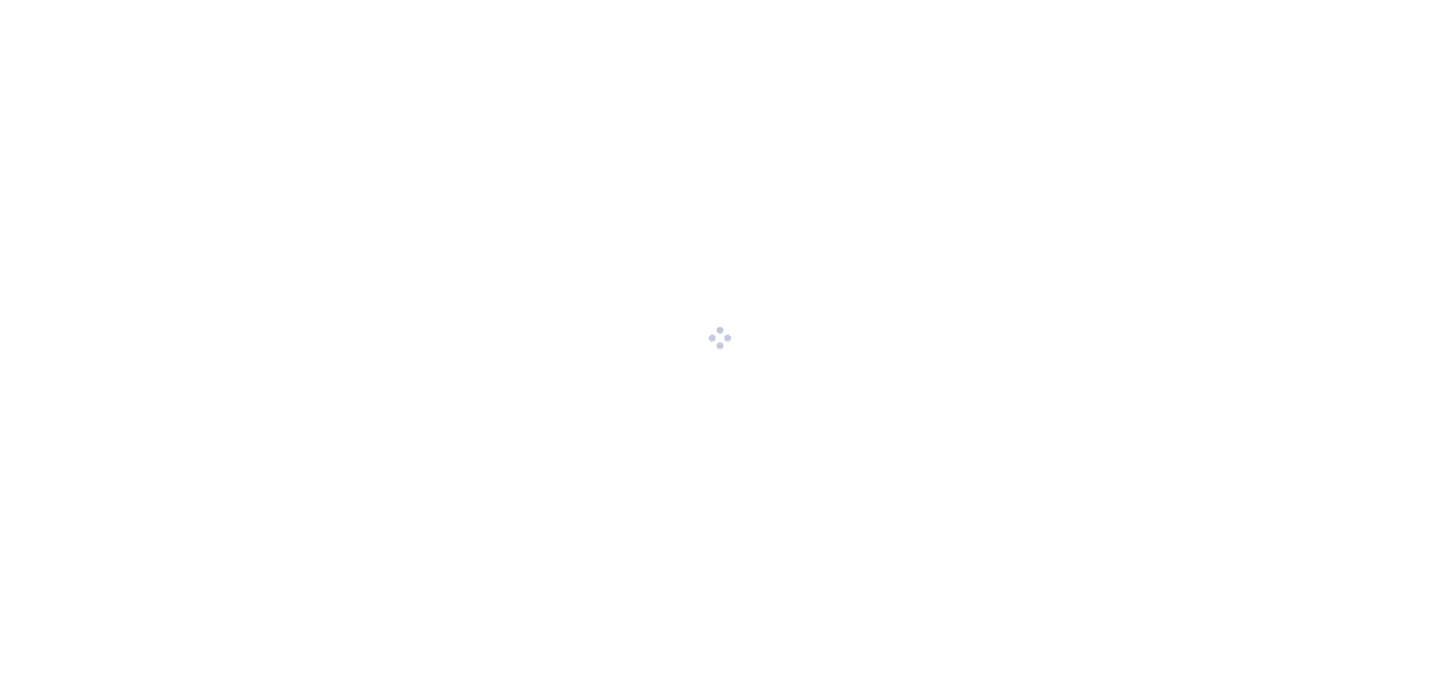 scroll, scrollTop: 0, scrollLeft: 0, axis: both 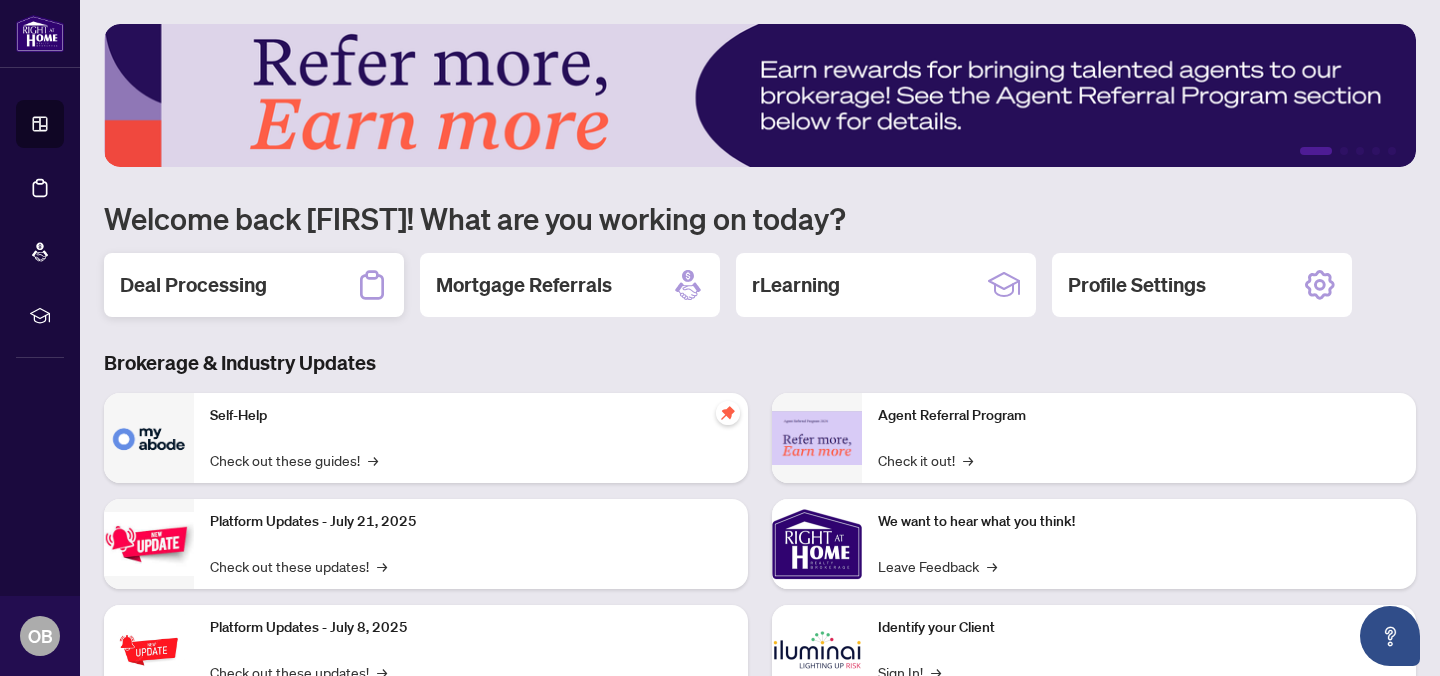 click on "Deal Processing" at bounding box center [193, 285] 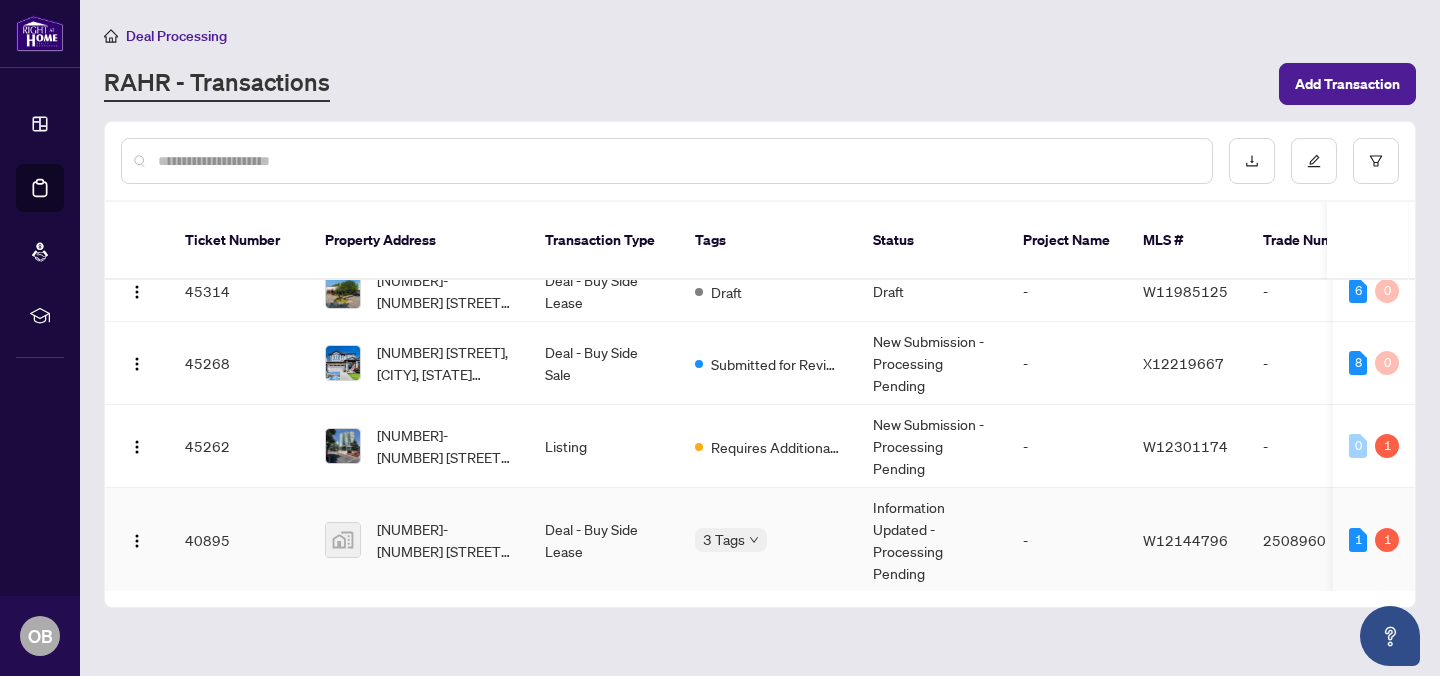 scroll, scrollTop: 26, scrollLeft: 0, axis: vertical 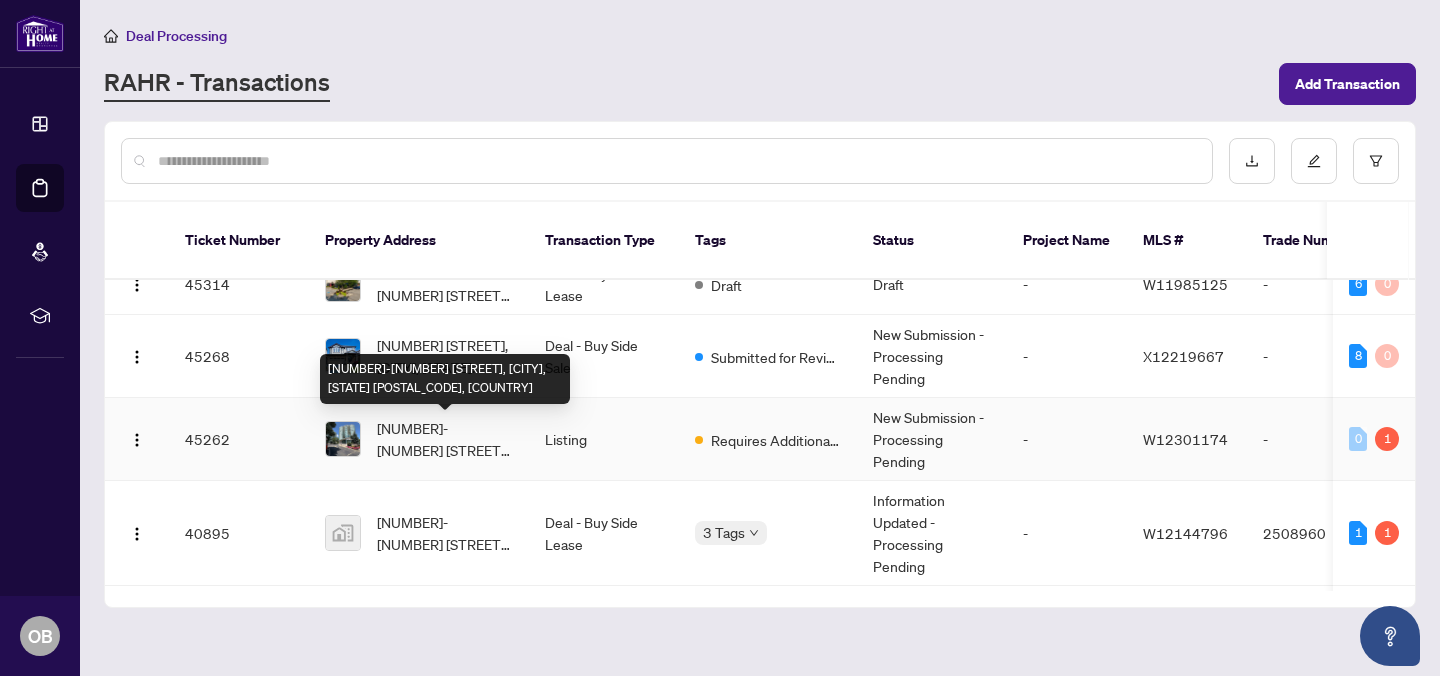 click on "[NUMBER]-[NUMBER] [STREET], [CITY], [STATE] [POSTAL_CODE], [COUNTRY]" at bounding box center [445, 439] 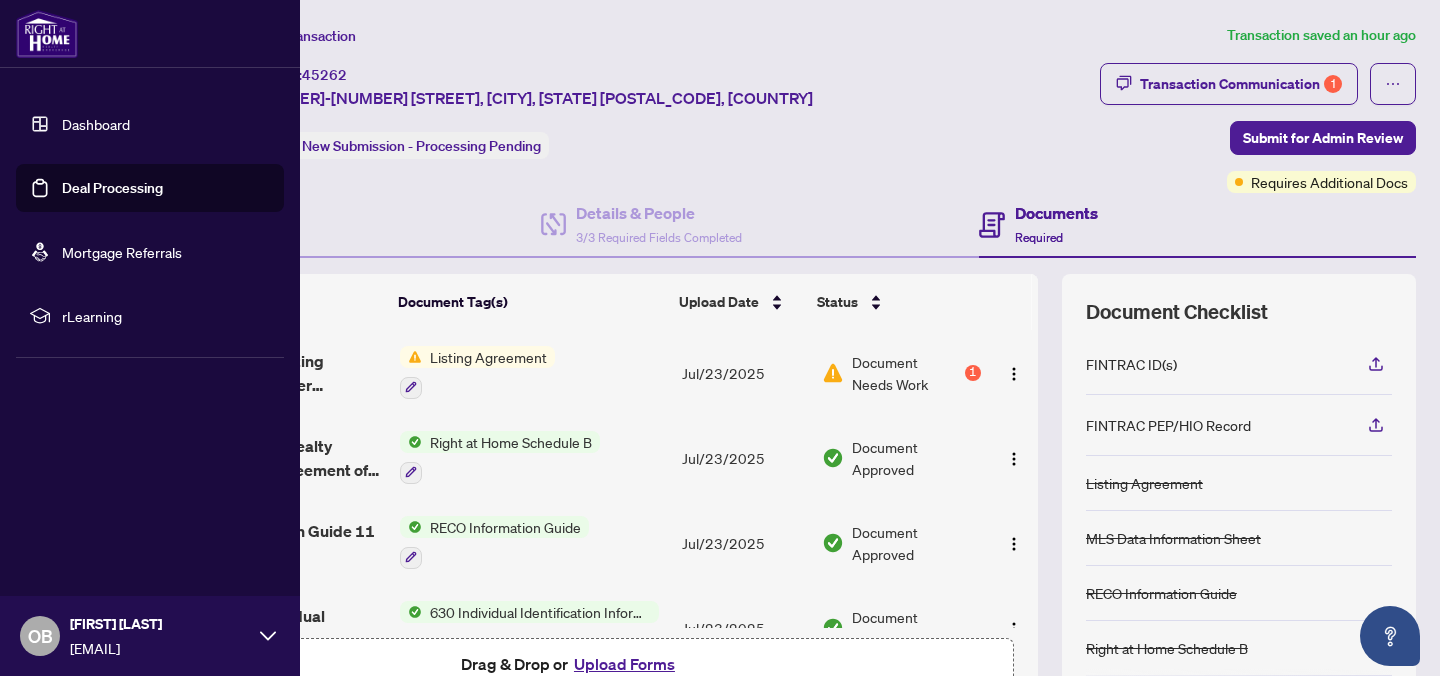 click on "Dashboard" at bounding box center [96, 124] 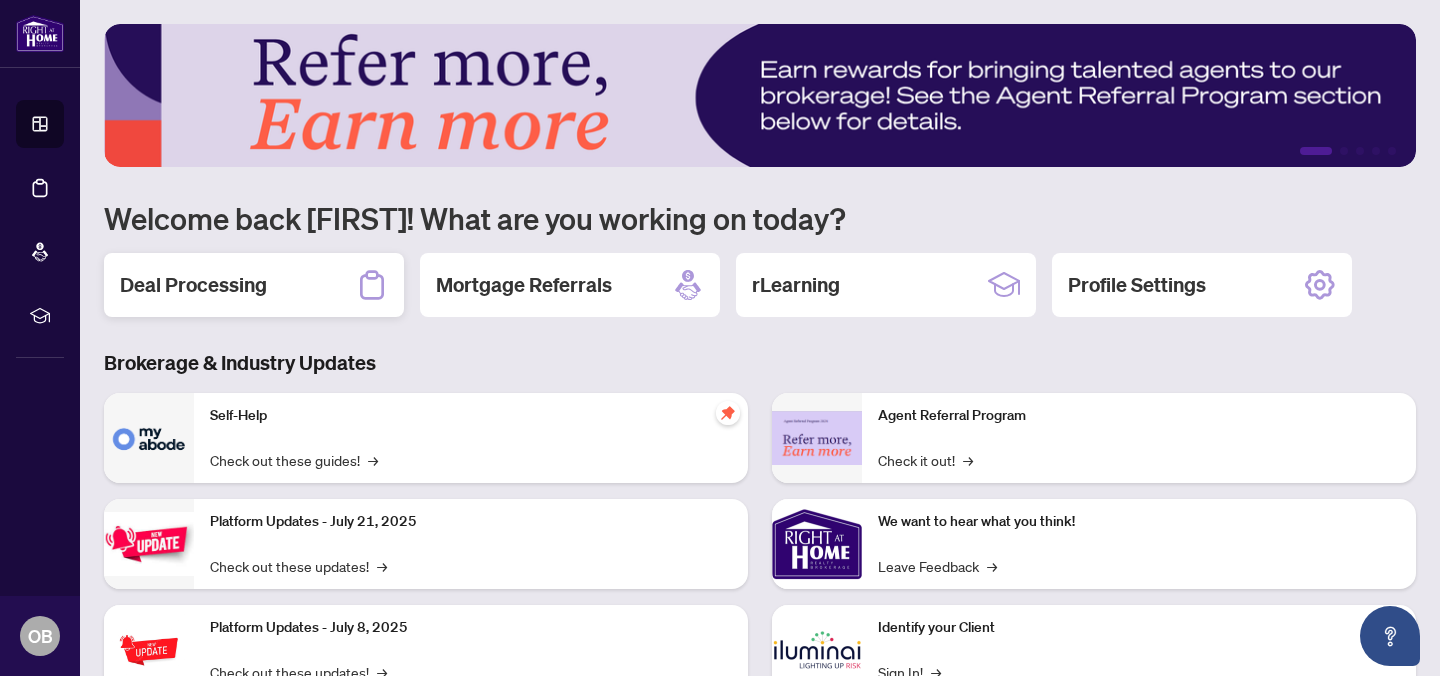 click on "Deal Processing" at bounding box center [193, 285] 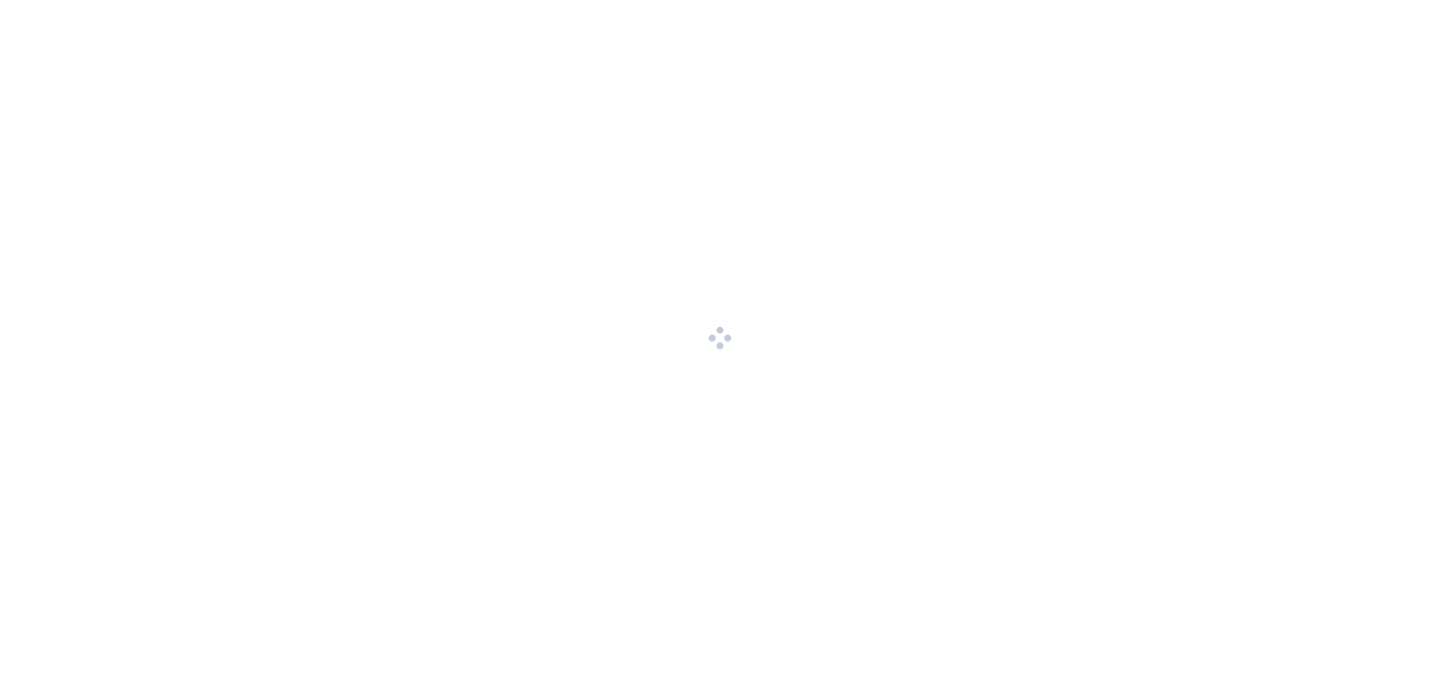 scroll, scrollTop: 0, scrollLeft: 0, axis: both 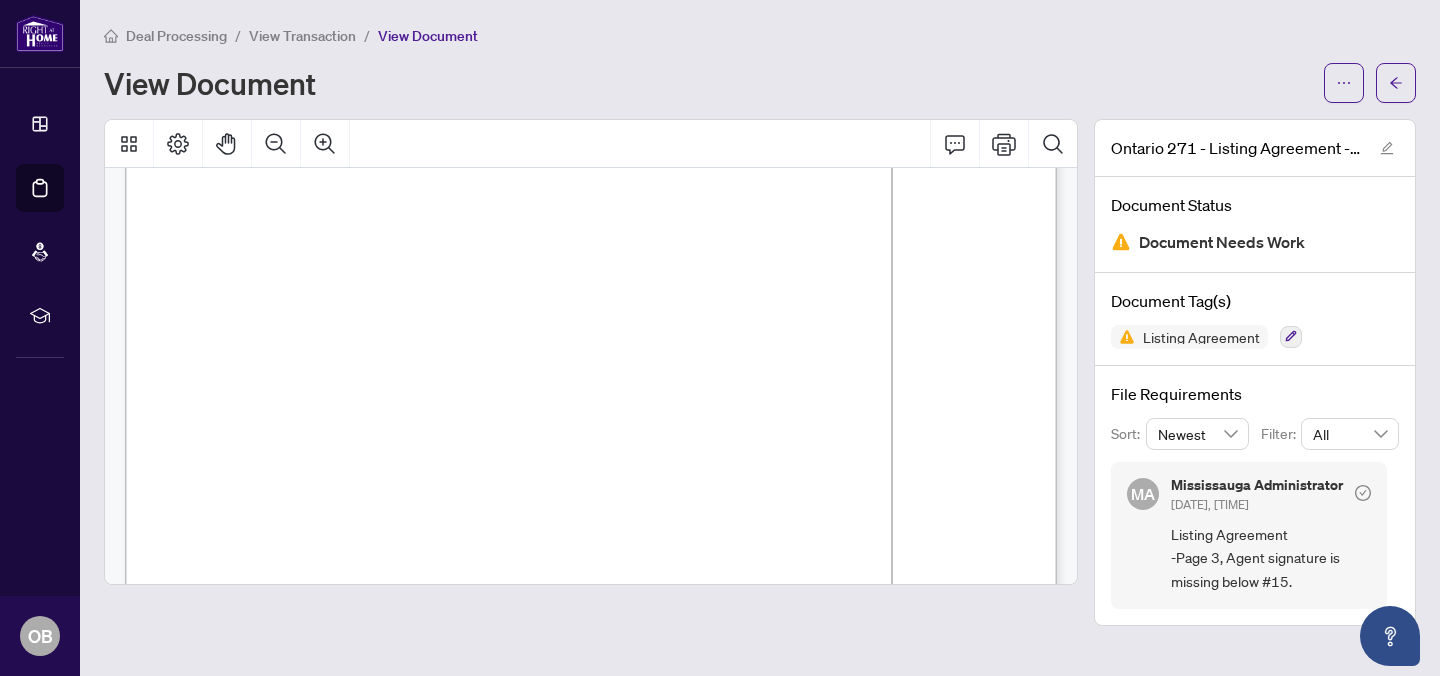 click on "View Document" at bounding box center [708, 83] 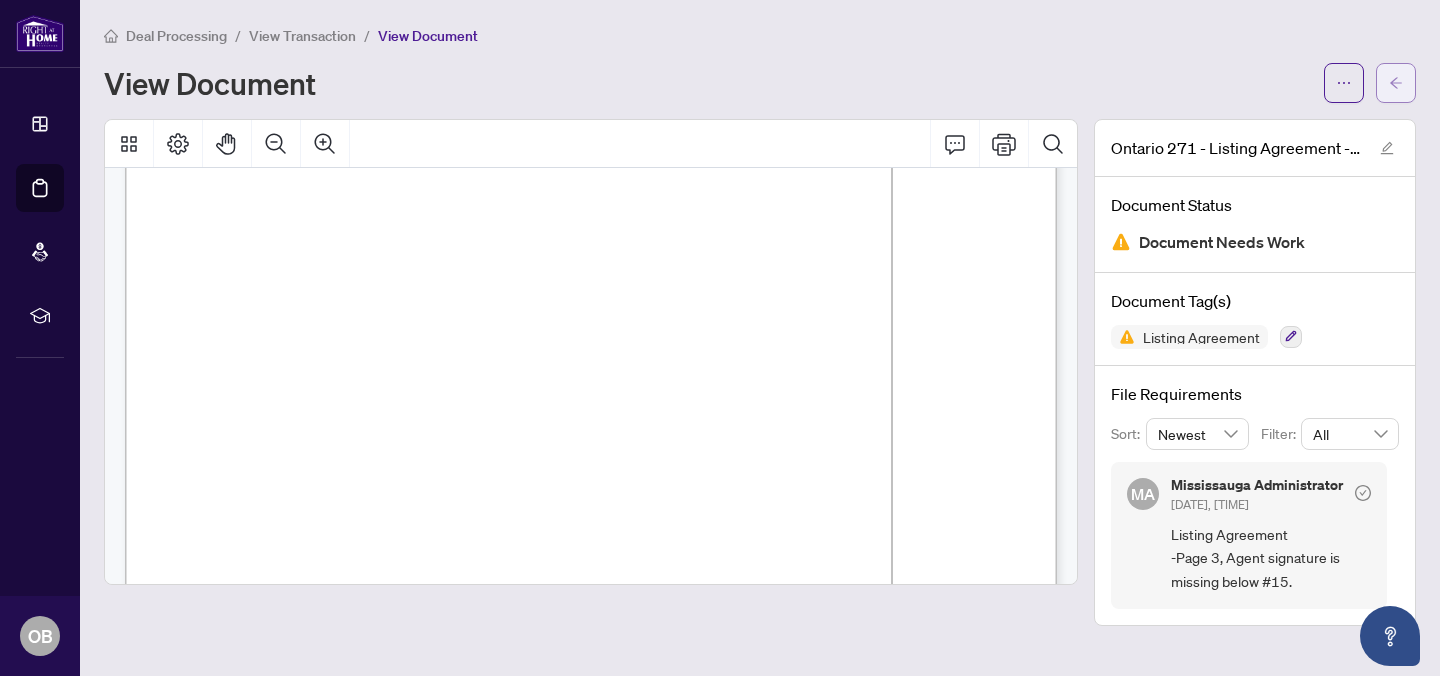 click 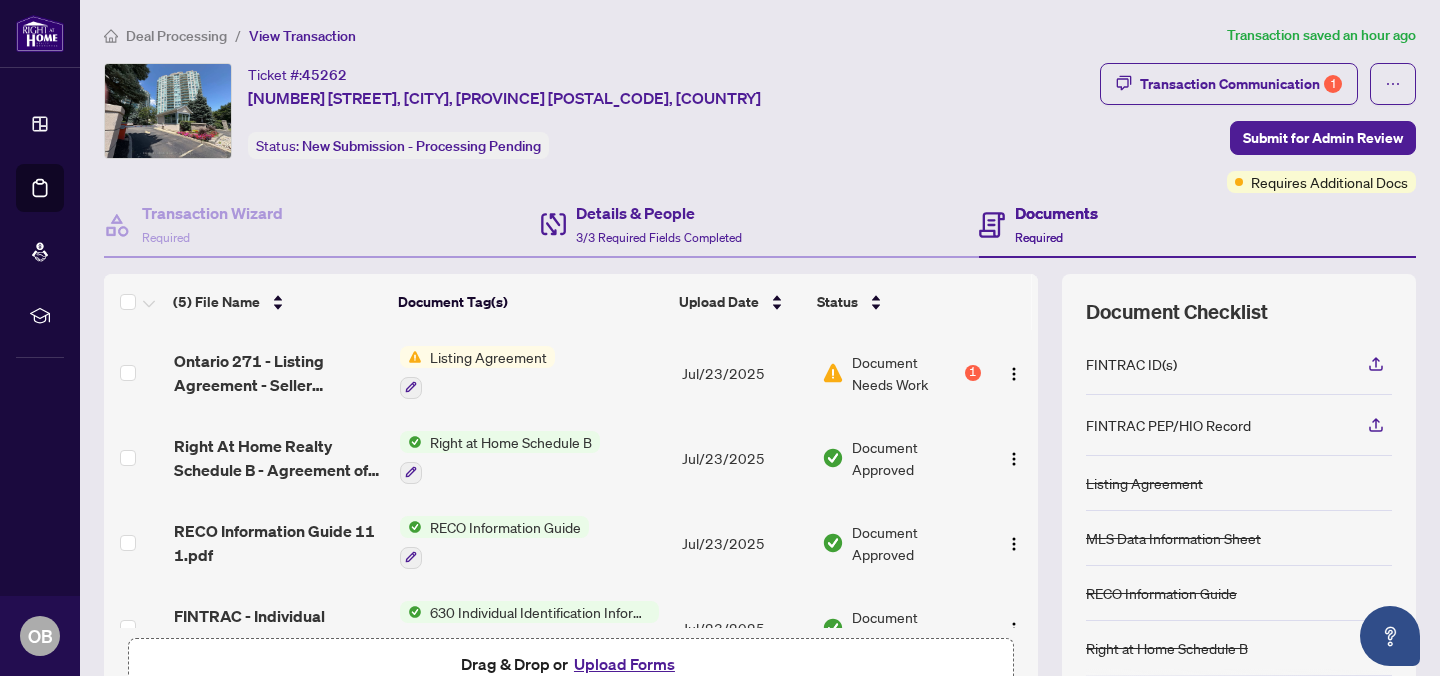 scroll, scrollTop: 198, scrollLeft: 0, axis: vertical 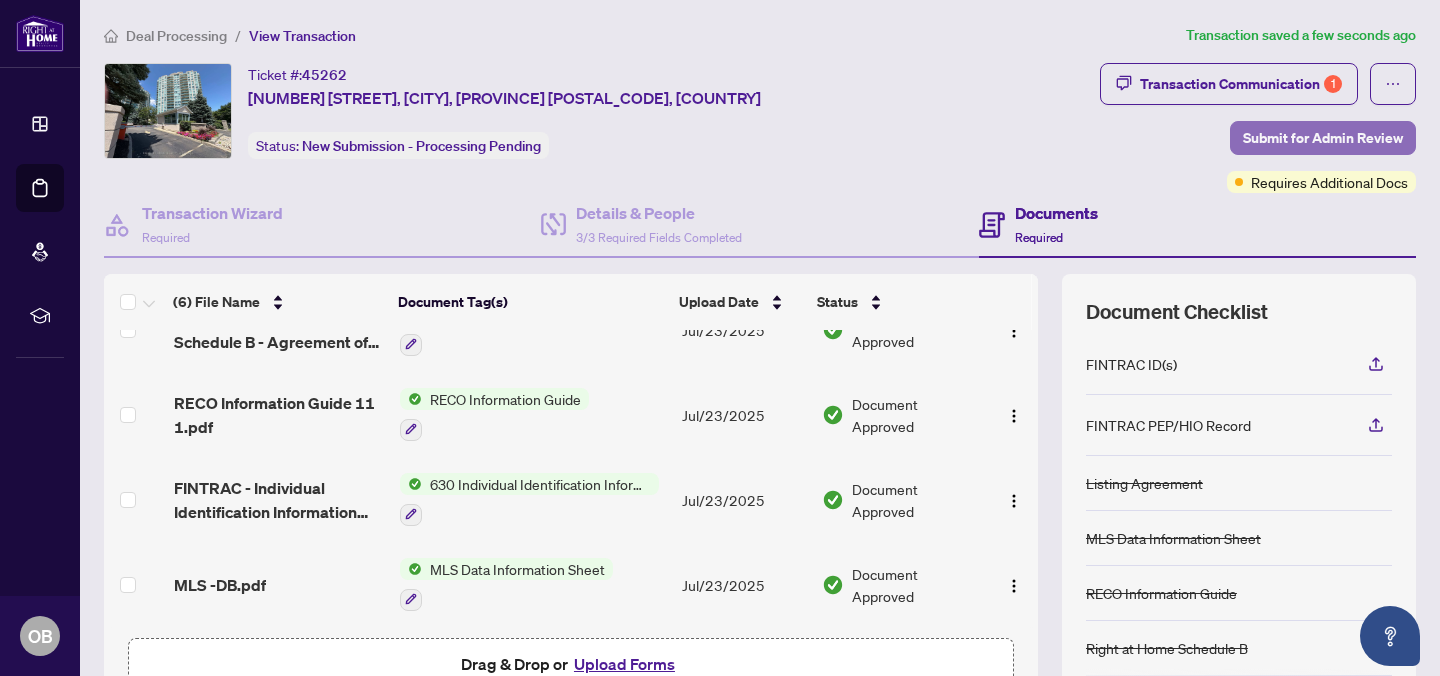 click on "Submit for Admin Review" at bounding box center [1323, 138] 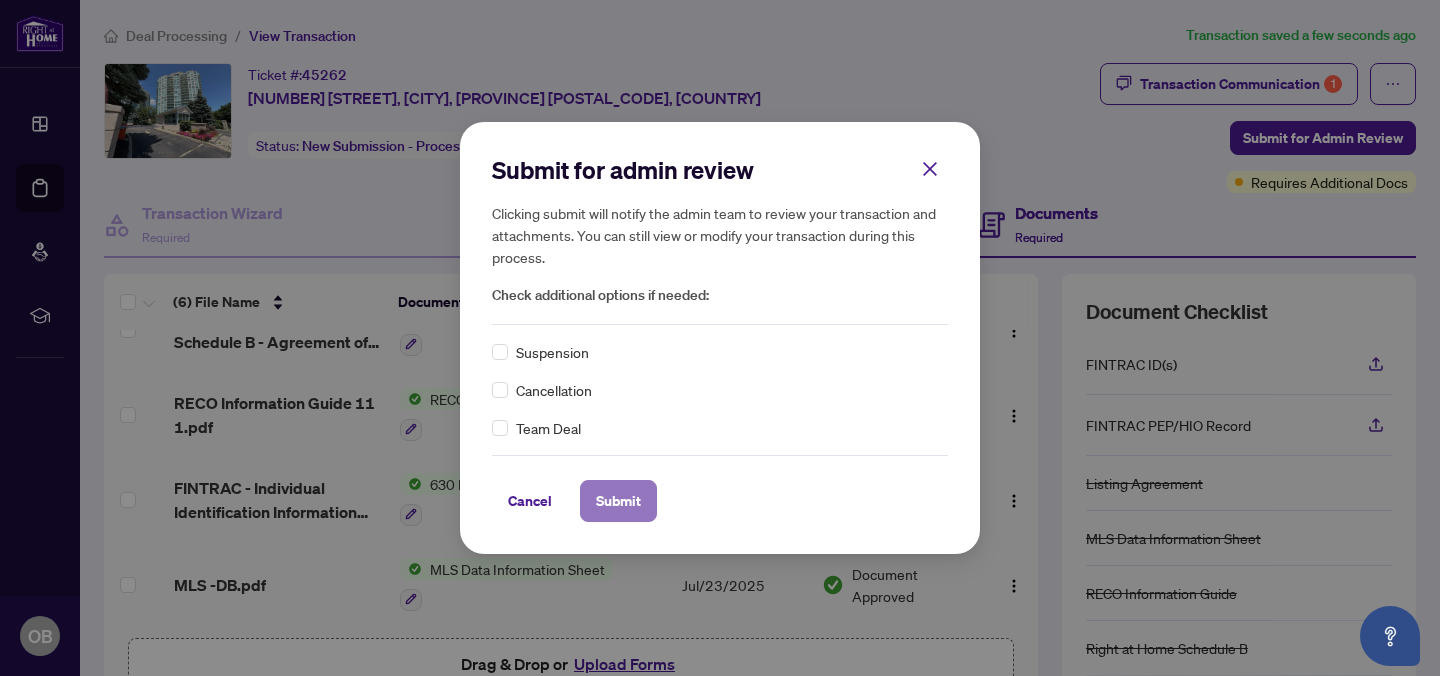 click on "Submit" at bounding box center (618, 501) 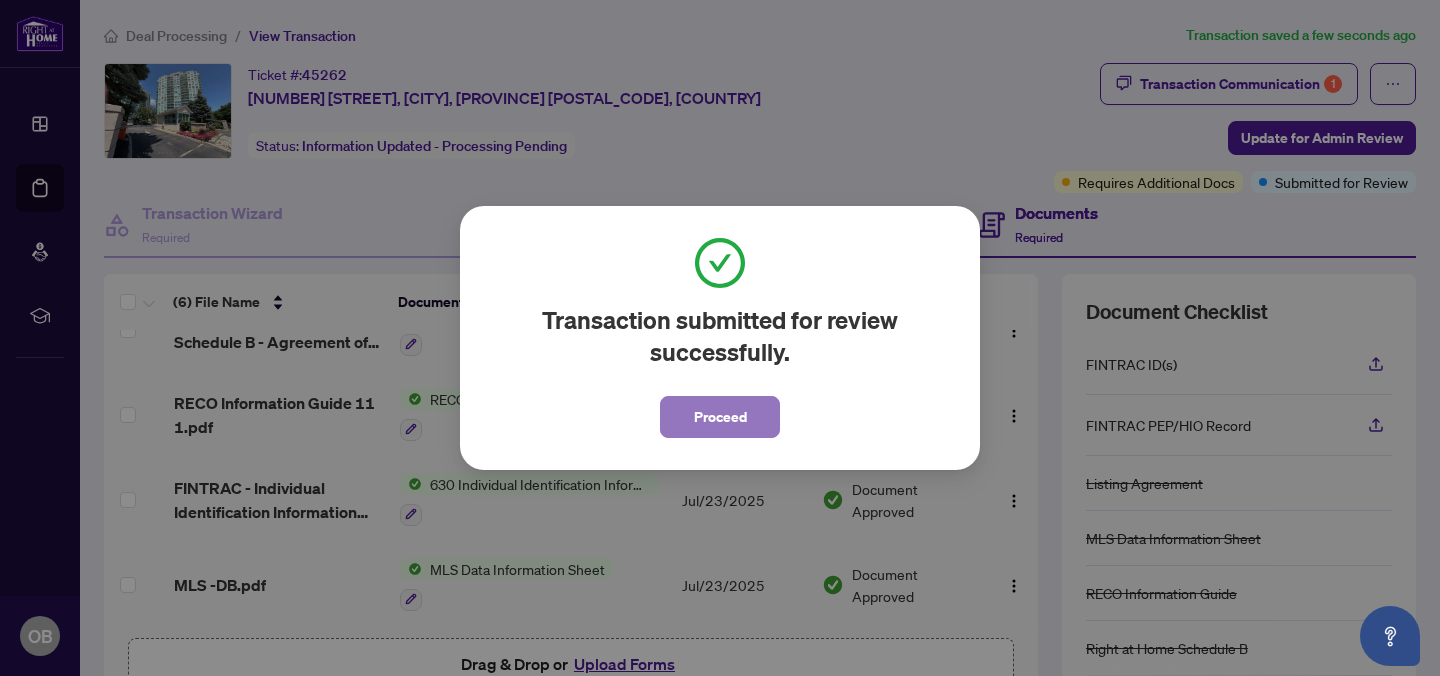 click on "Proceed" at bounding box center [720, 417] 